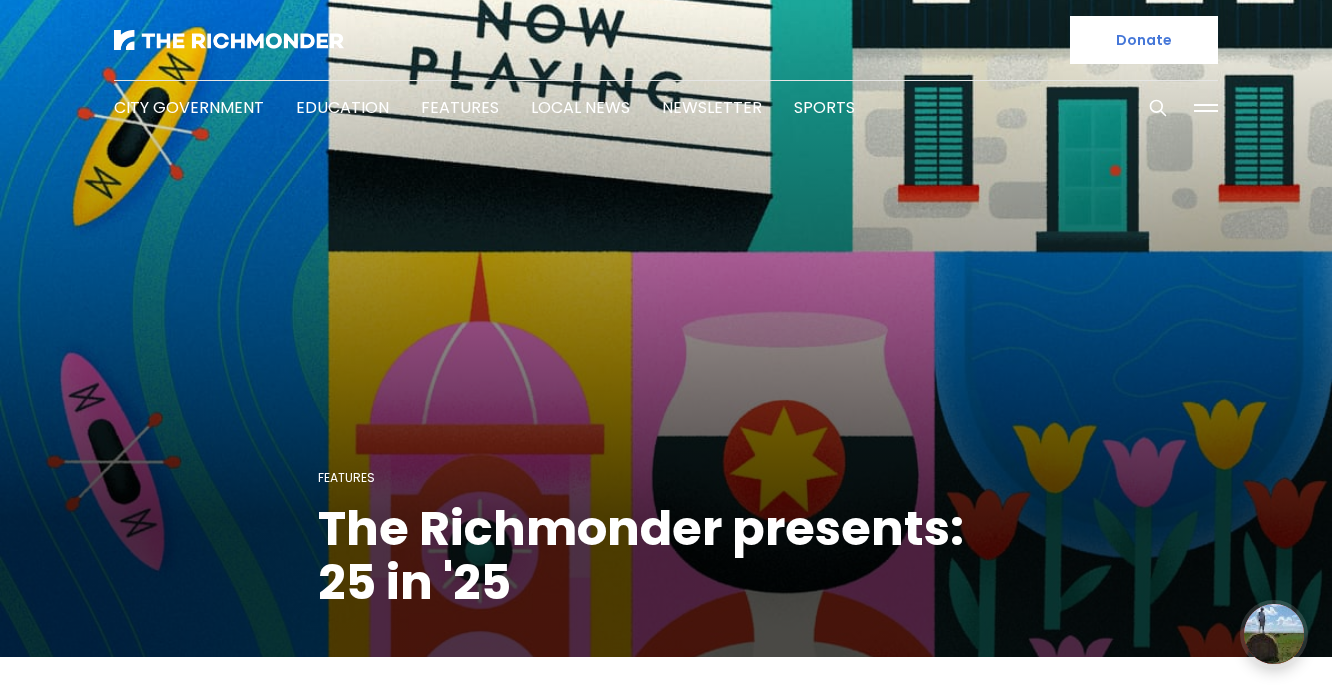 scroll, scrollTop: 0, scrollLeft: 0, axis: both 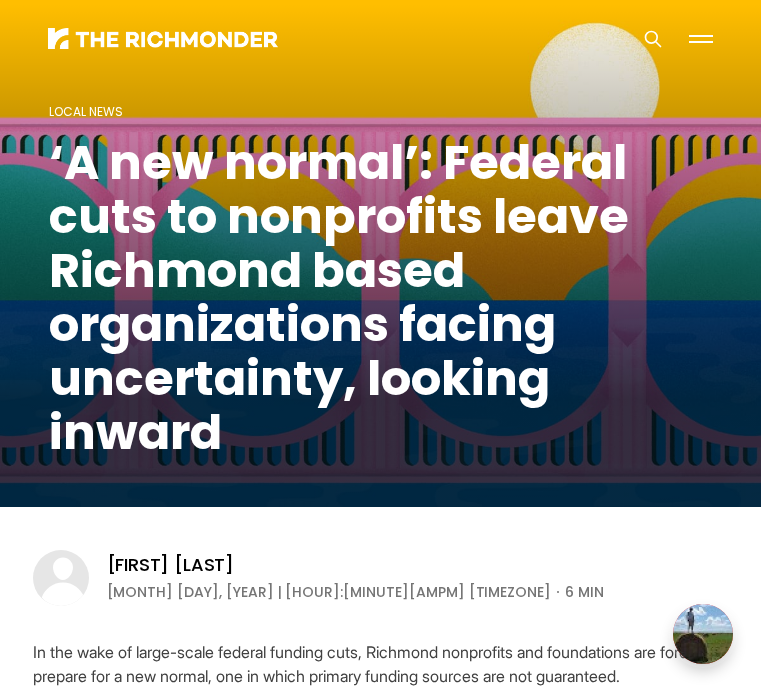 click on "‘A new normal’: Federal cuts to nonprofits leave Richmond based organizations facing uncertainty, looking inward" at bounding box center (381, 298) 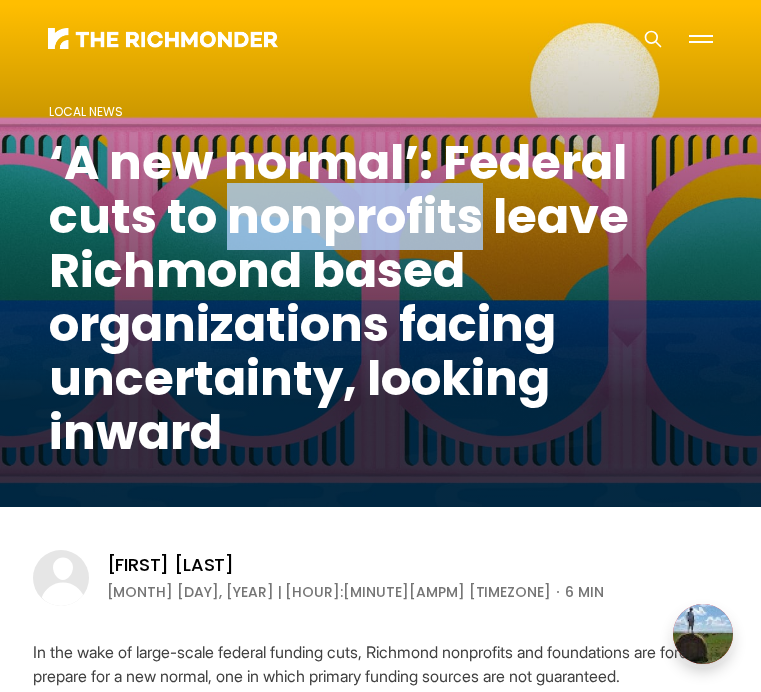 click on "‘A new normal’: Federal cuts to nonprofits leave Richmond based organizations facing uncertainty, looking inward" at bounding box center [381, 298] 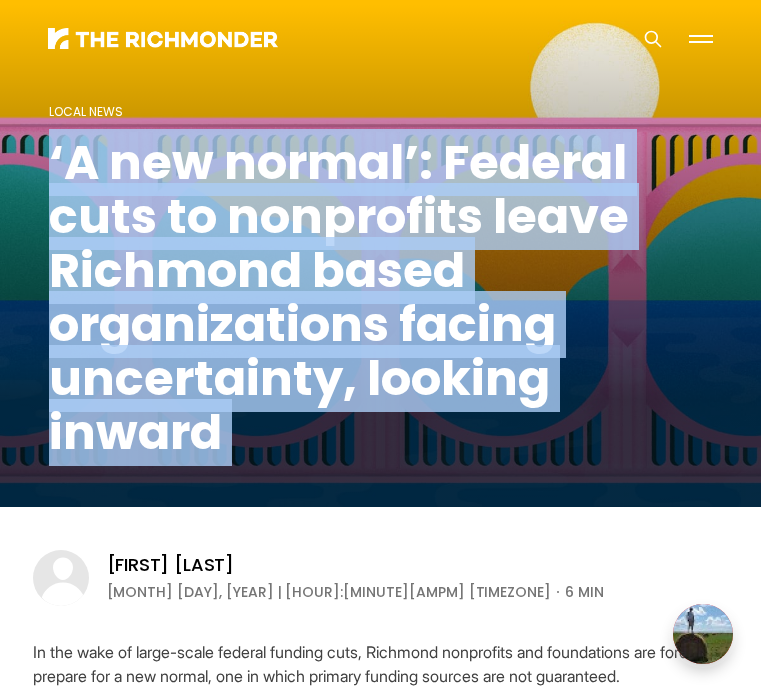 click on "‘A new normal’: Federal cuts to nonprofits leave Richmond based organizations facing uncertainty, looking inward" at bounding box center [381, 298] 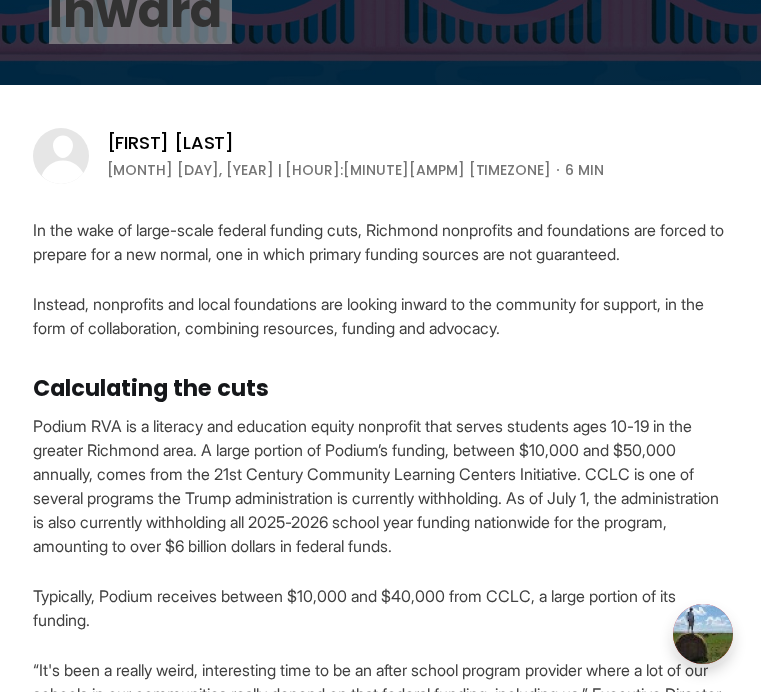 scroll, scrollTop: 504, scrollLeft: 0, axis: vertical 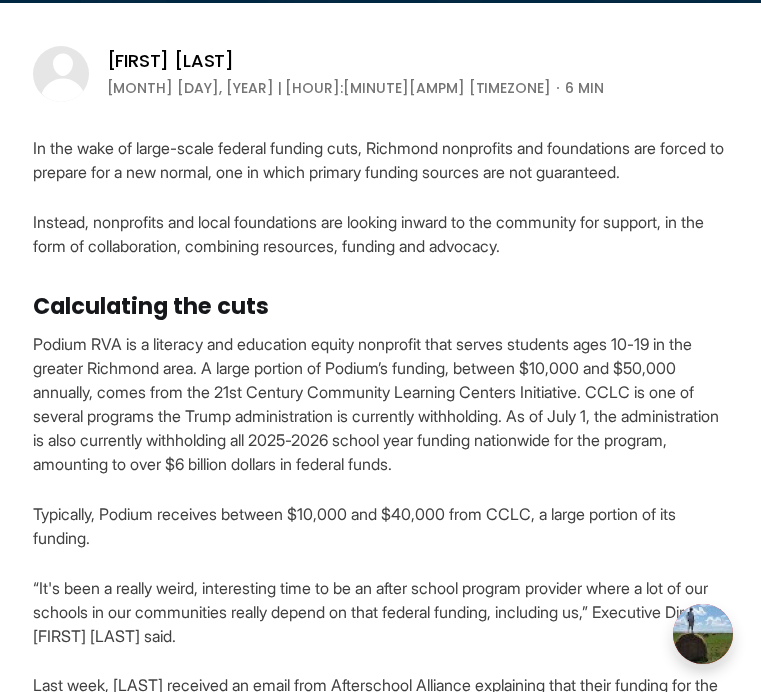 click on "In the wake of large-scale federal funding cuts, Richmond nonprofits and foundations are forced to prepare for a new normal, one in which primary funding sources are not guaranteed." at bounding box center (381, 160) 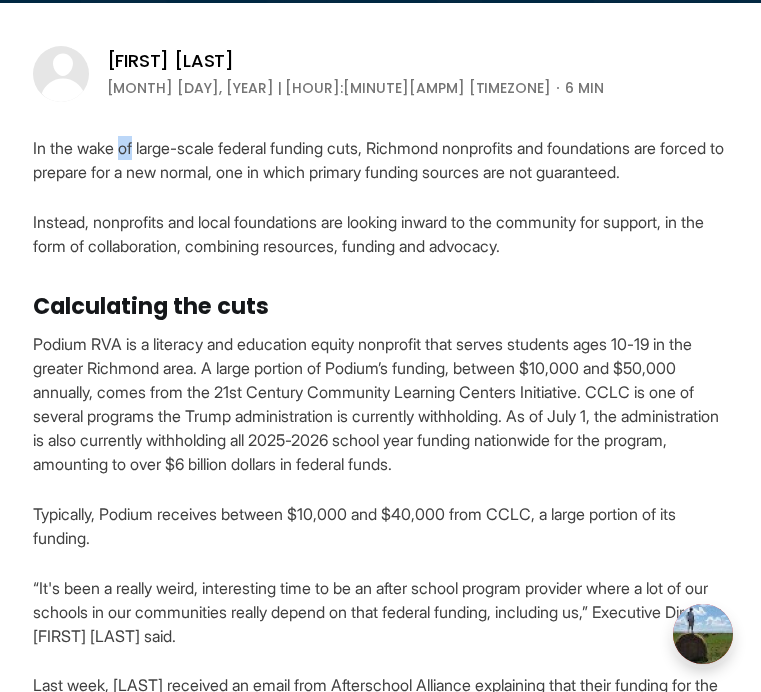 click on "In the wake of large-scale federal funding cuts, Richmond nonprofits and foundations are forced to prepare for a new normal, one in which primary funding sources are not guaranteed." at bounding box center (381, 160) 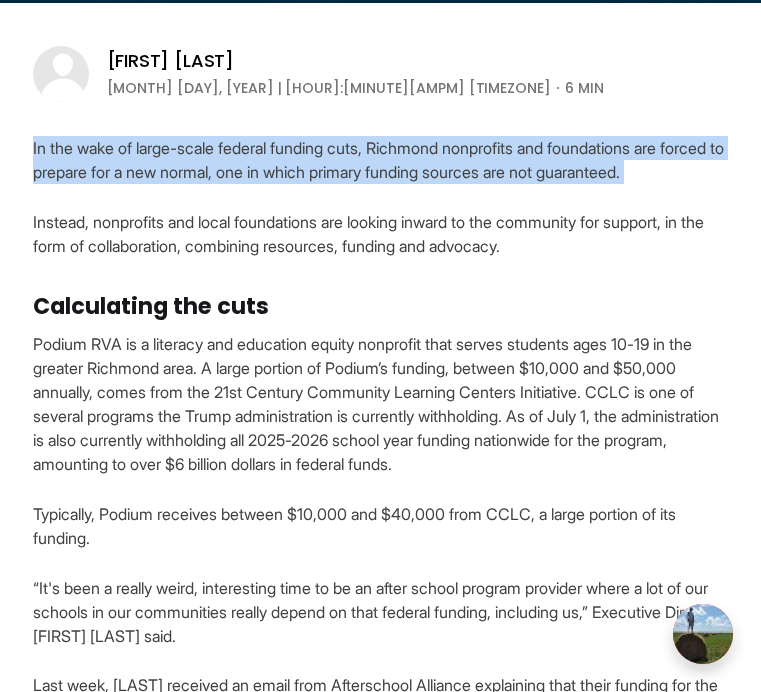 click on "In the wake of large-scale federal funding cuts, Richmond nonprofits and foundations are forced to prepare for a new normal, one in which primary funding sources are not guaranteed." at bounding box center [381, 160] 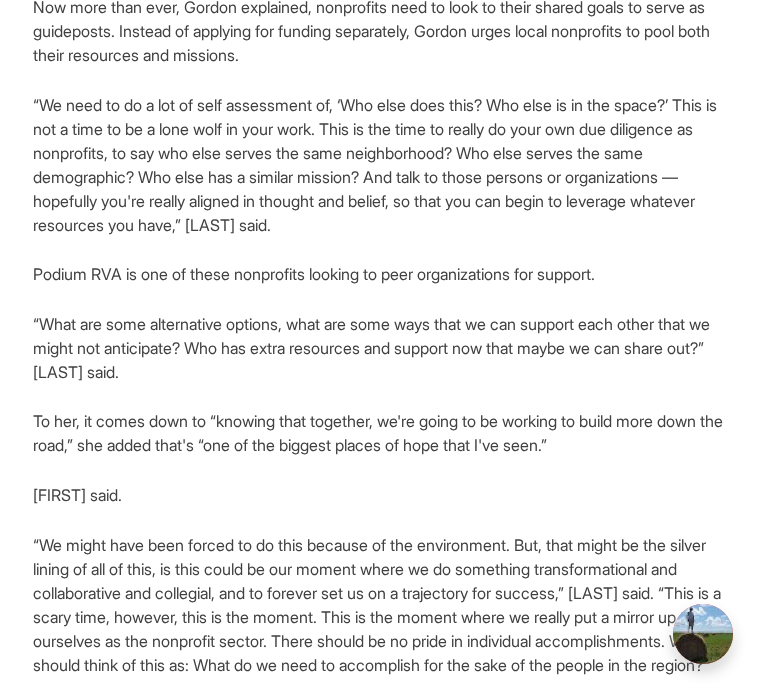 scroll, scrollTop: 3001, scrollLeft: 0, axis: vertical 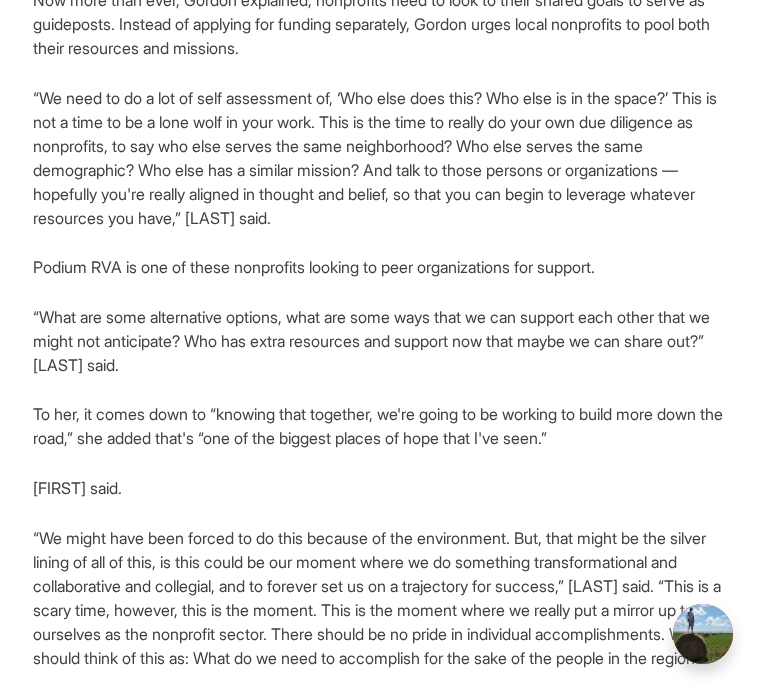 drag, startPoint x: 258, startPoint y: 173, endPoint x: 257, endPoint y: 189, distance: 16.03122 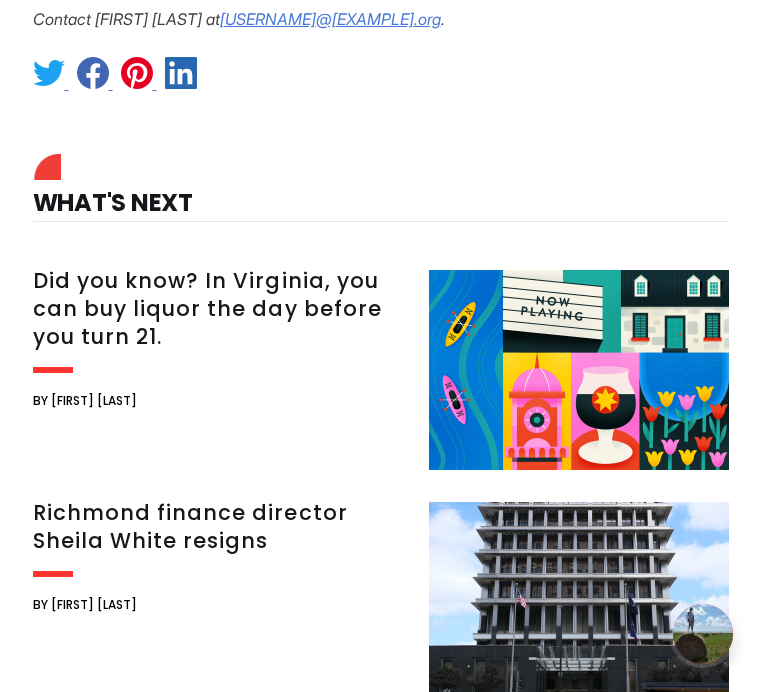 scroll, scrollTop: 3866, scrollLeft: 0, axis: vertical 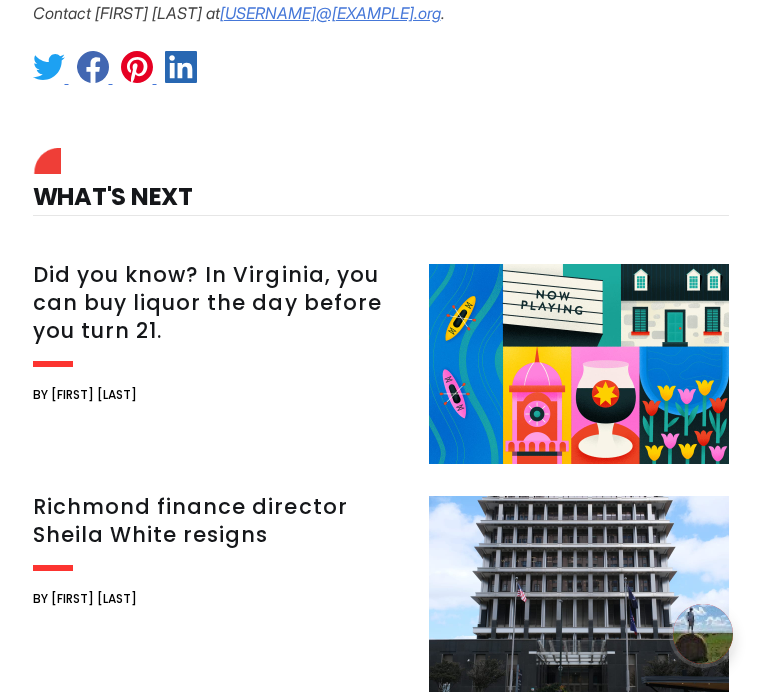 drag, startPoint x: 355, startPoint y: 162, endPoint x: 711, endPoint y: 214, distance: 359.7777 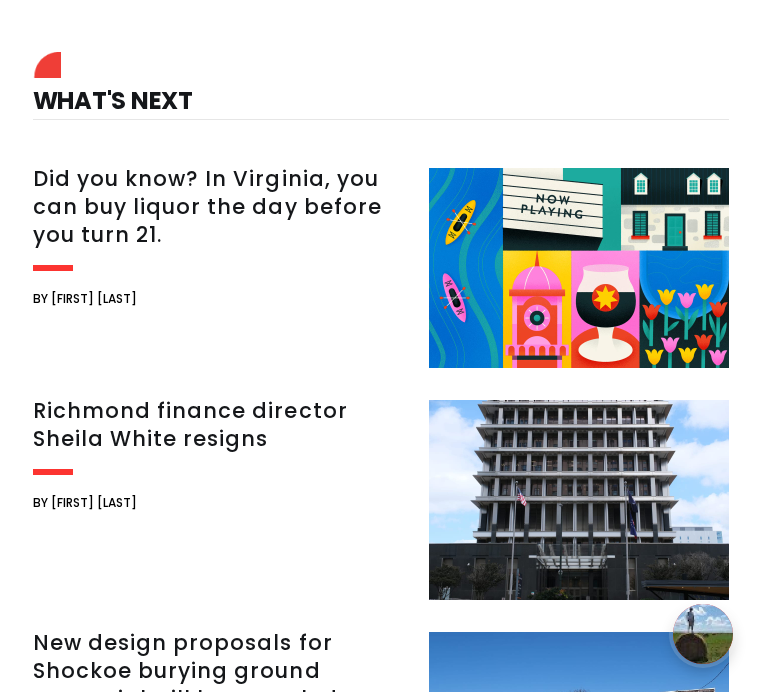 scroll, scrollTop: 3984, scrollLeft: 0, axis: vertical 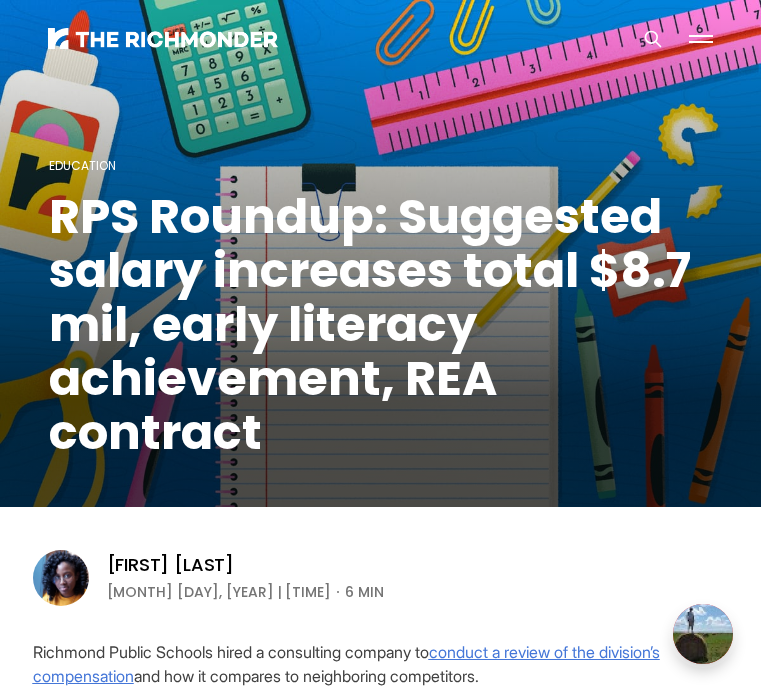 click on "RPS Roundup: Suggested salary increases total $8.7 mil, early literacy achievement, REA contract" at bounding box center (381, 325) 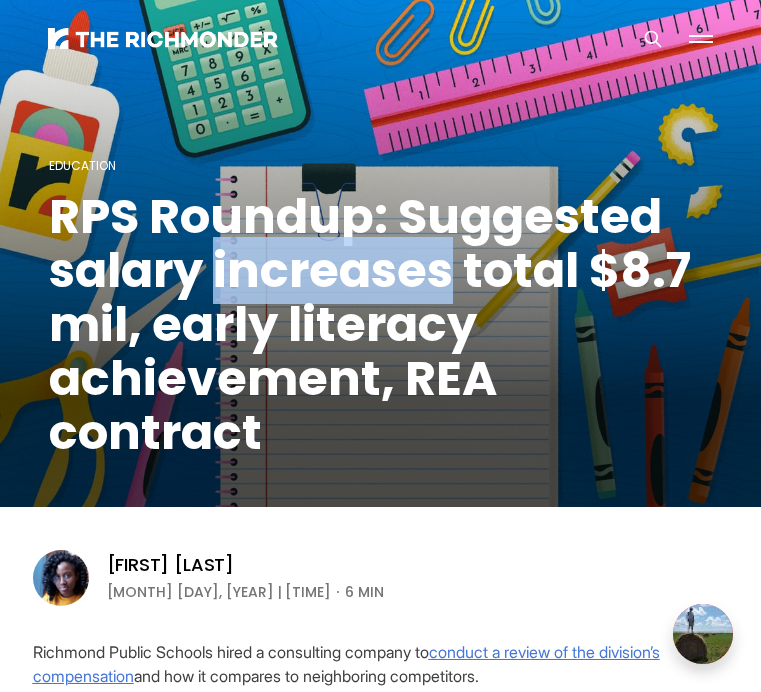 click on "RPS Roundup: Suggested salary increases total $8.7 mil, early literacy achievement, REA contract" at bounding box center [381, 325] 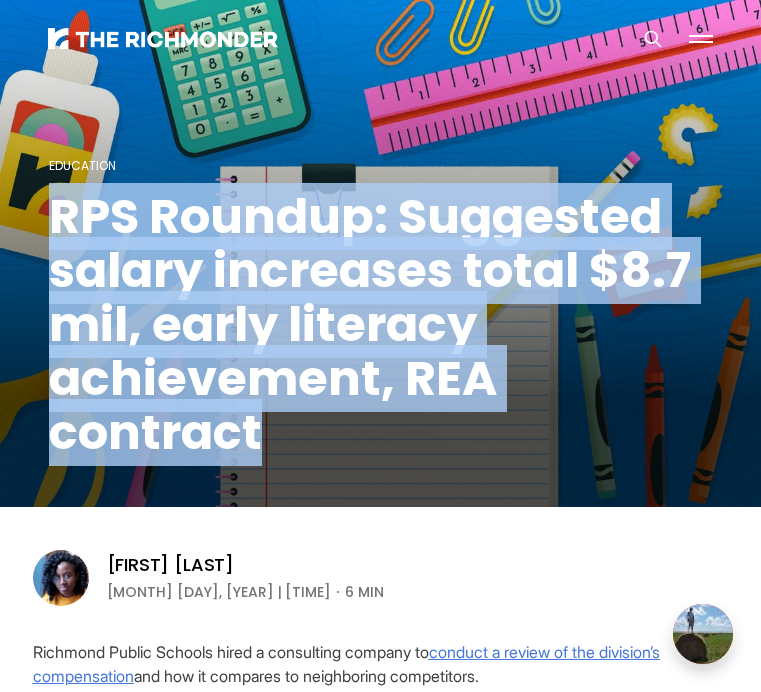 click on "RPS Roundup: Suggested salary increases total $8.7 mil, early literacy achievement, REA contract" at bounding box center (381, 325) 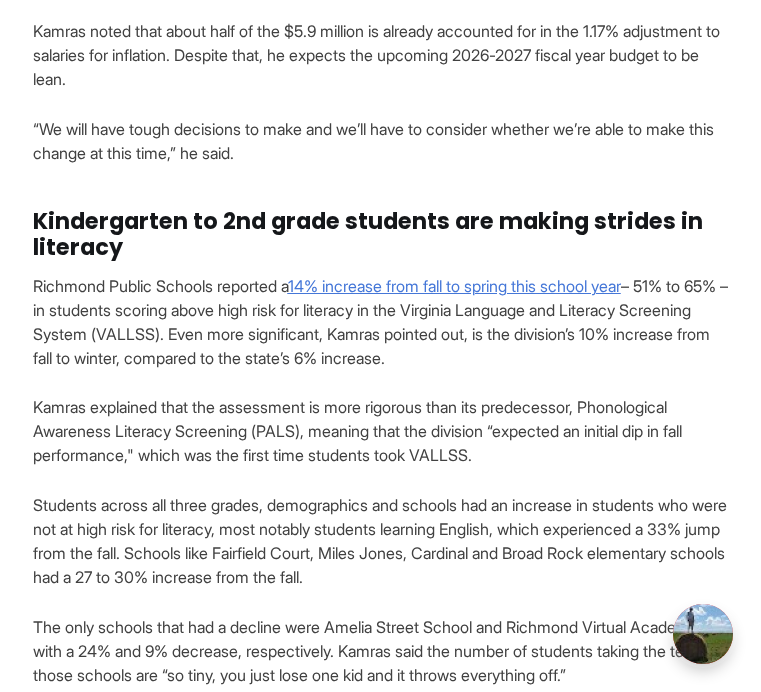 scroll, scrollTop: 1518, scrollLeft: 0, axis: vertical 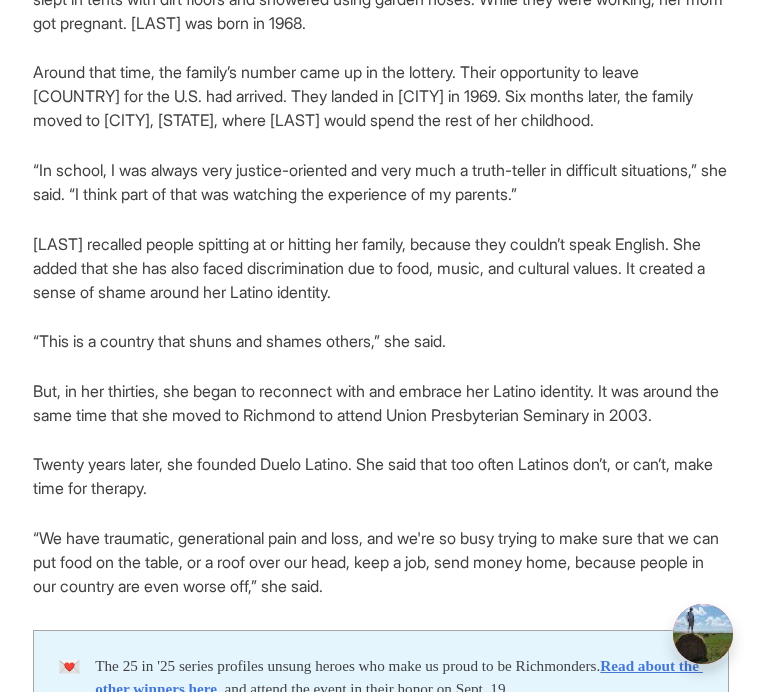click on "Shortly thereafter, the government sent her parents to labor camps. Her mom planted potatoes and vegetables. Her dad broke boulders using a pickaxe, as a part of a highway building effort. They slept in tents with dirt floors and showered using garden hoses. While they were working, her mom got pregnant. [LAST] was born in 1968." at bounding box center [381, -13] 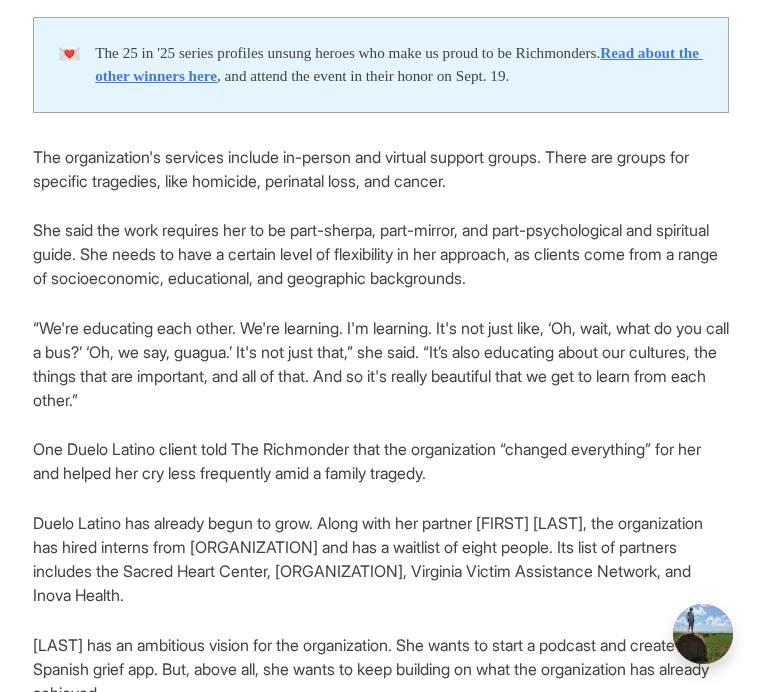 scroll, scrollTop: 2498, scrollLeft: 0, axis: vertical 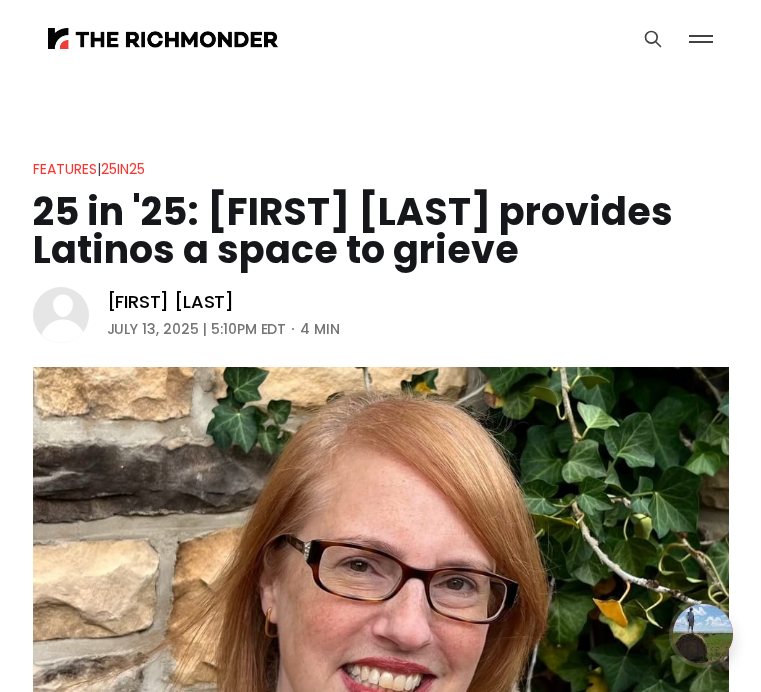 click on "25 in '25: [FIRST] [LAST] provides Latinos a space to grieve" at bounding box center [381, 231] 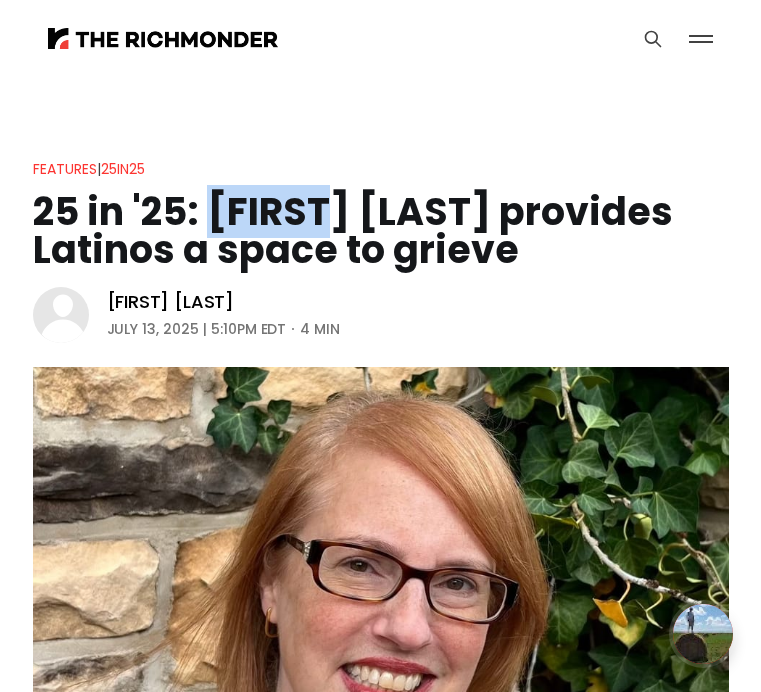 click on "25 in '25: [FIRST] [LAST] provides Latinos a space to grieve" at bounding box center [381, 231] 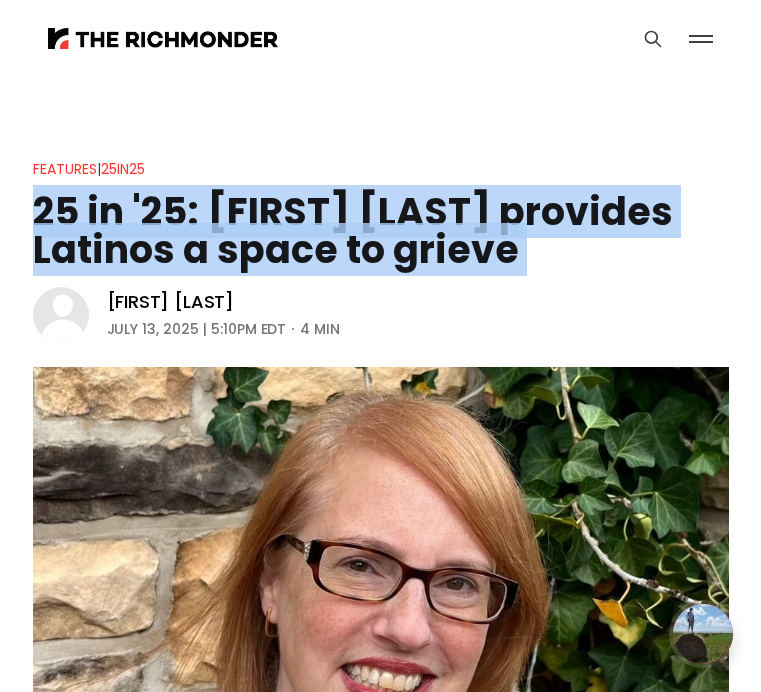 click on "25 in '25: [FIRST] [LAST] provides Latinos a space to grieve" at bounding box center (381, 231) 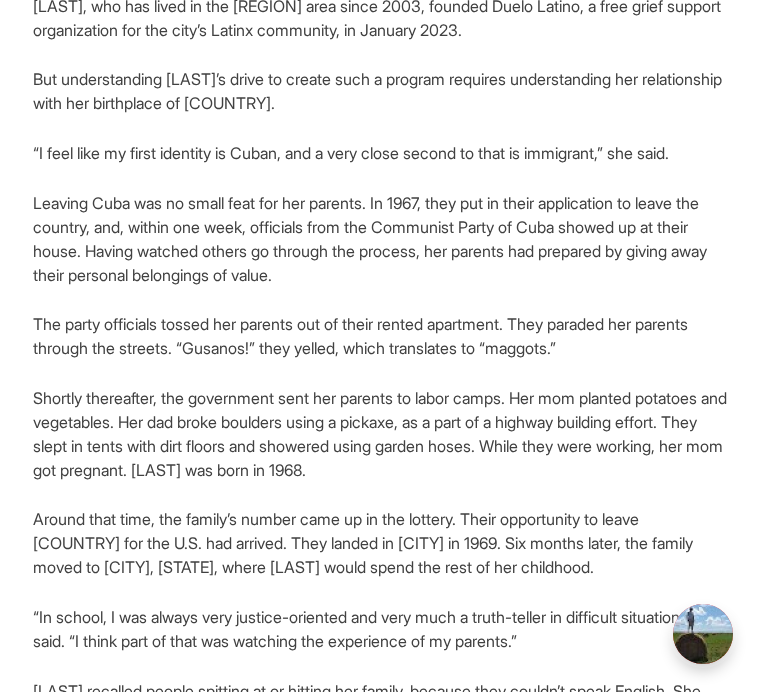 scroll, scrollTop: 1442, scrollLeft: 0, axis: vertical 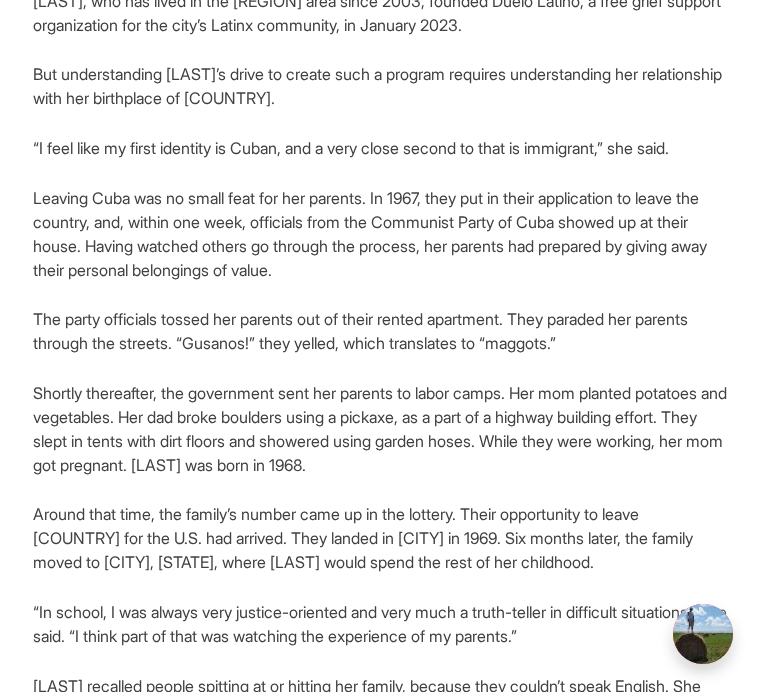 click on "[LAST], who has lived in the [REGION] area since 2003, founded Duelo Latino, a free grief support organization for the city’s Latinx community, in January 2023." at bounding box center (381, 13) 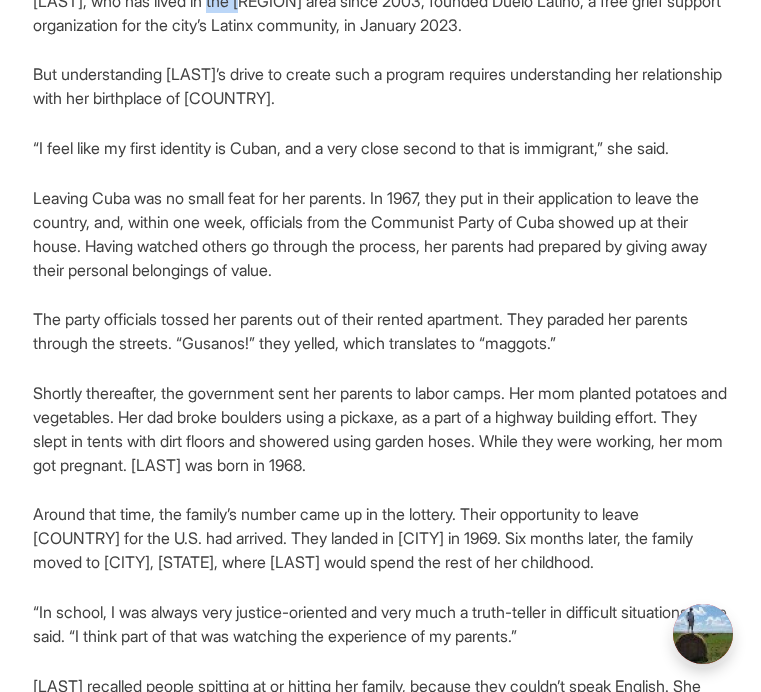 click on "[LAST], who has lived in the [REGION] area since 2003, founded Duelo Latino, a free grief support organization for the city’s Latinx community, in January 2023." at bounding box center [381, 13] 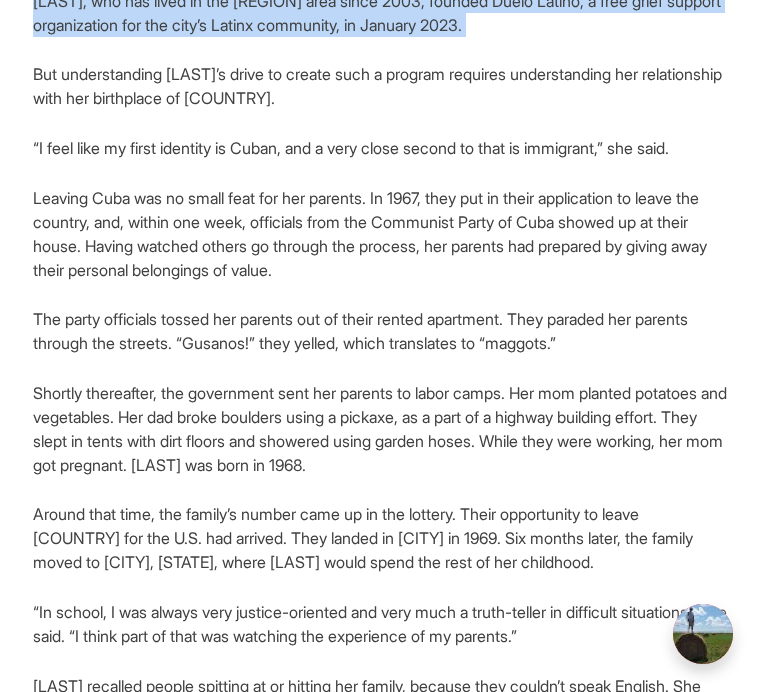 click on "[LAST], who has lived in the [REGION] area since 2003, founded Duelo Latino, a free grief support organization for the city’s Latinx community, in January 2023." at bounding box center [381, 13] 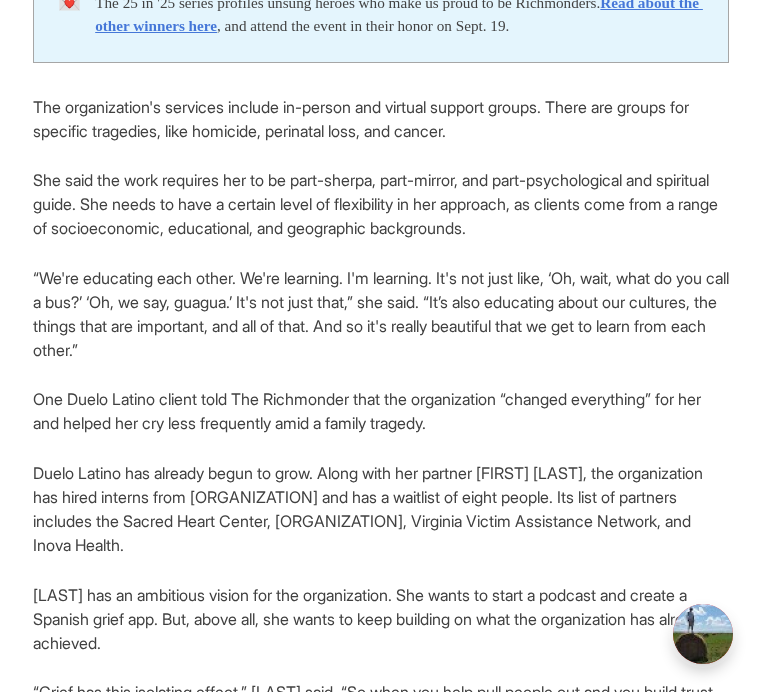 scroll, scrollTop: 2551, scrollLeft: 0, axis: vertical 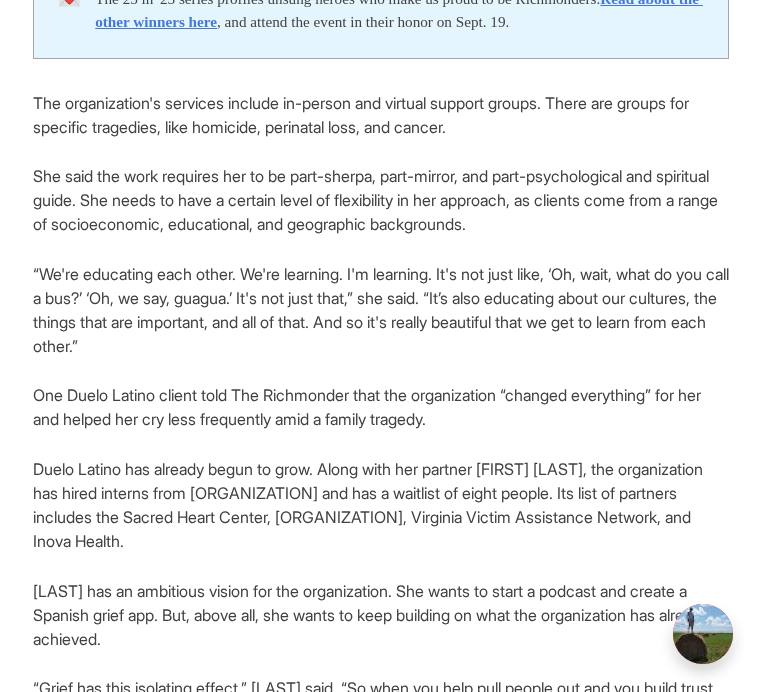 click on "“We have traumatic, generational pain and loss, and we're so busy trying to make sure that we can put food on the table, or a roof over our head, keep a job, send money home, because people in our country are even worse off,” she said." at bounding box center (381, -105) 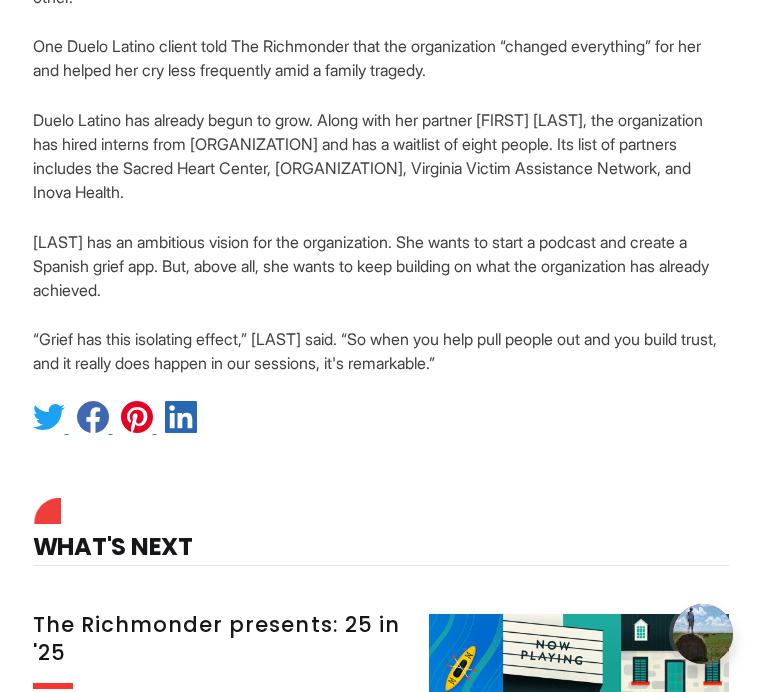 scroll, scrollTop: 2914, scrollLeft: 0, axis: vertical 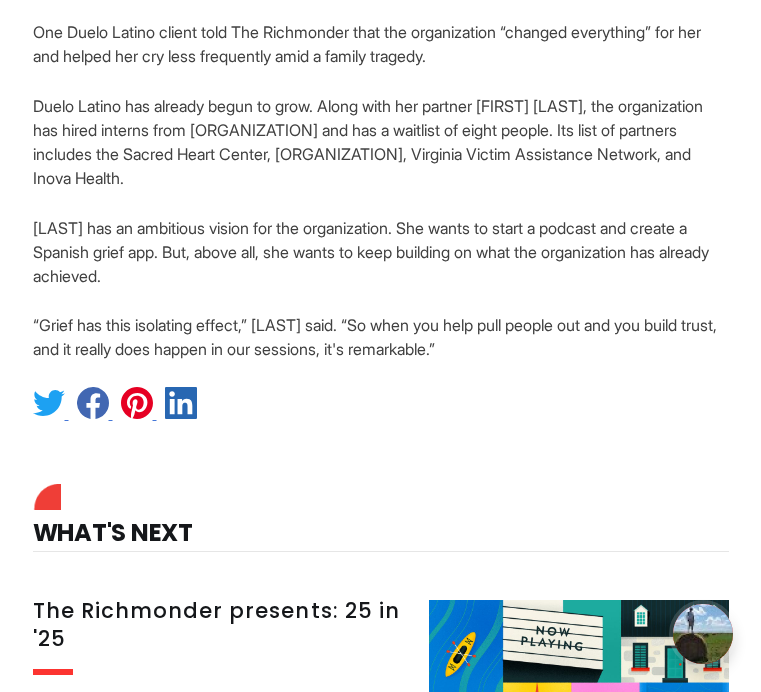 click on "The organization's services include in-person and virtual support groups. There are groups for specific tragedies, like homicide, perinatal loss, and cancer." at bounding box center (381, -248) 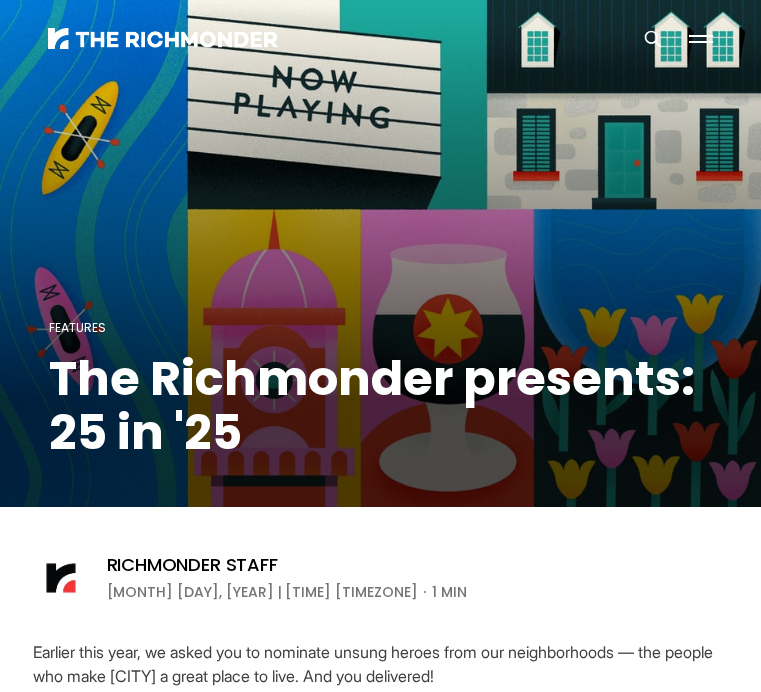 scroll, scrollTop: 0, scrollLeft: 0, axis: both 